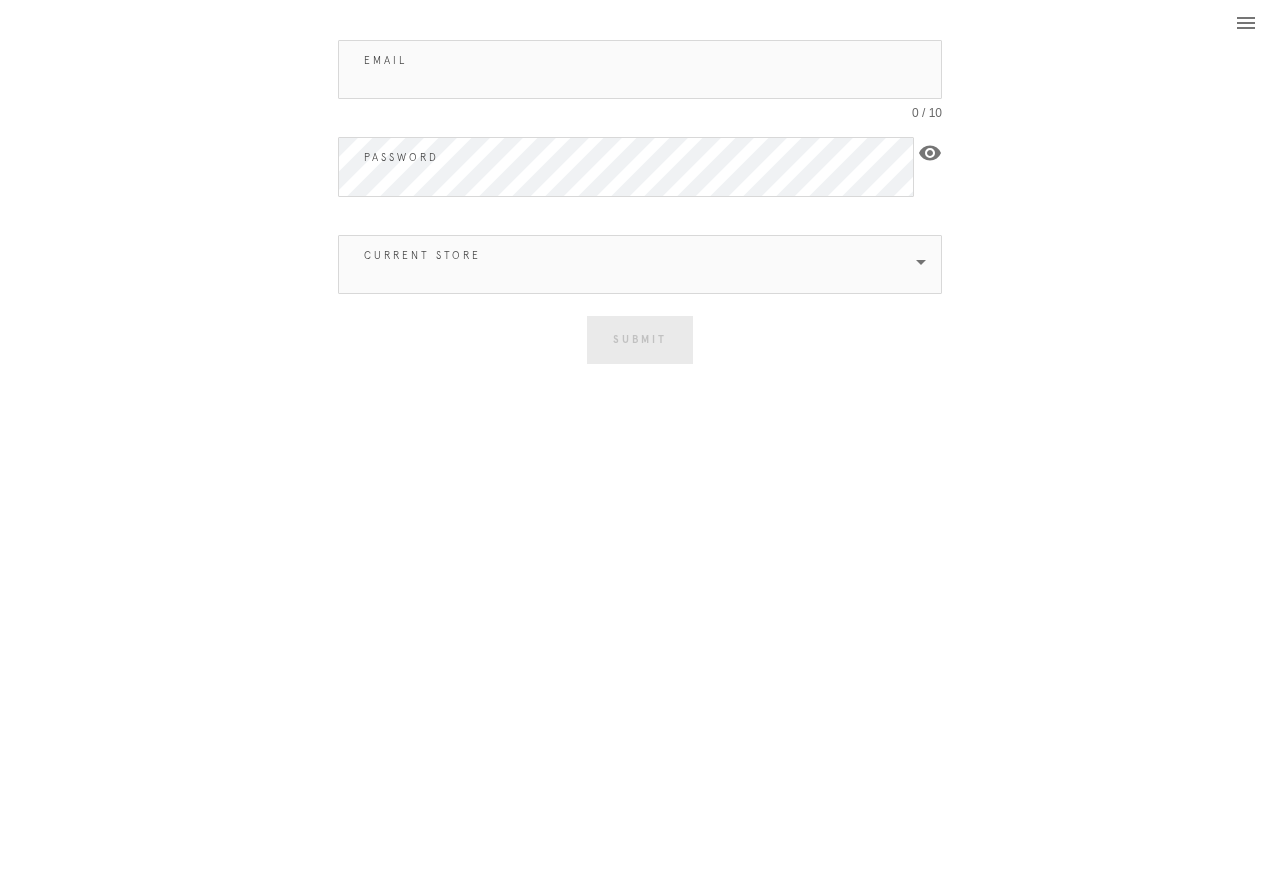 scroll, scrollTop: 0, scrollLeft: 0, axis: both 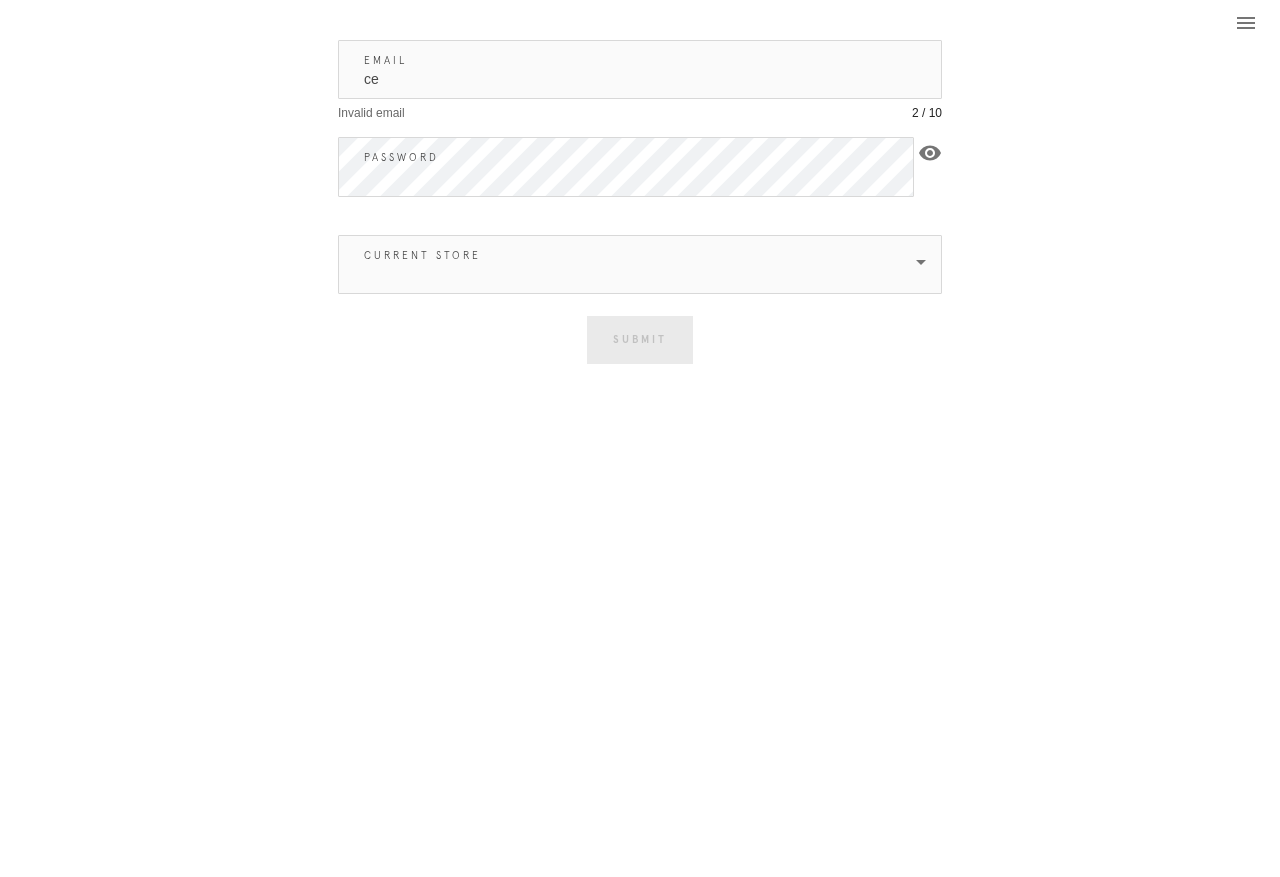 type on "c" 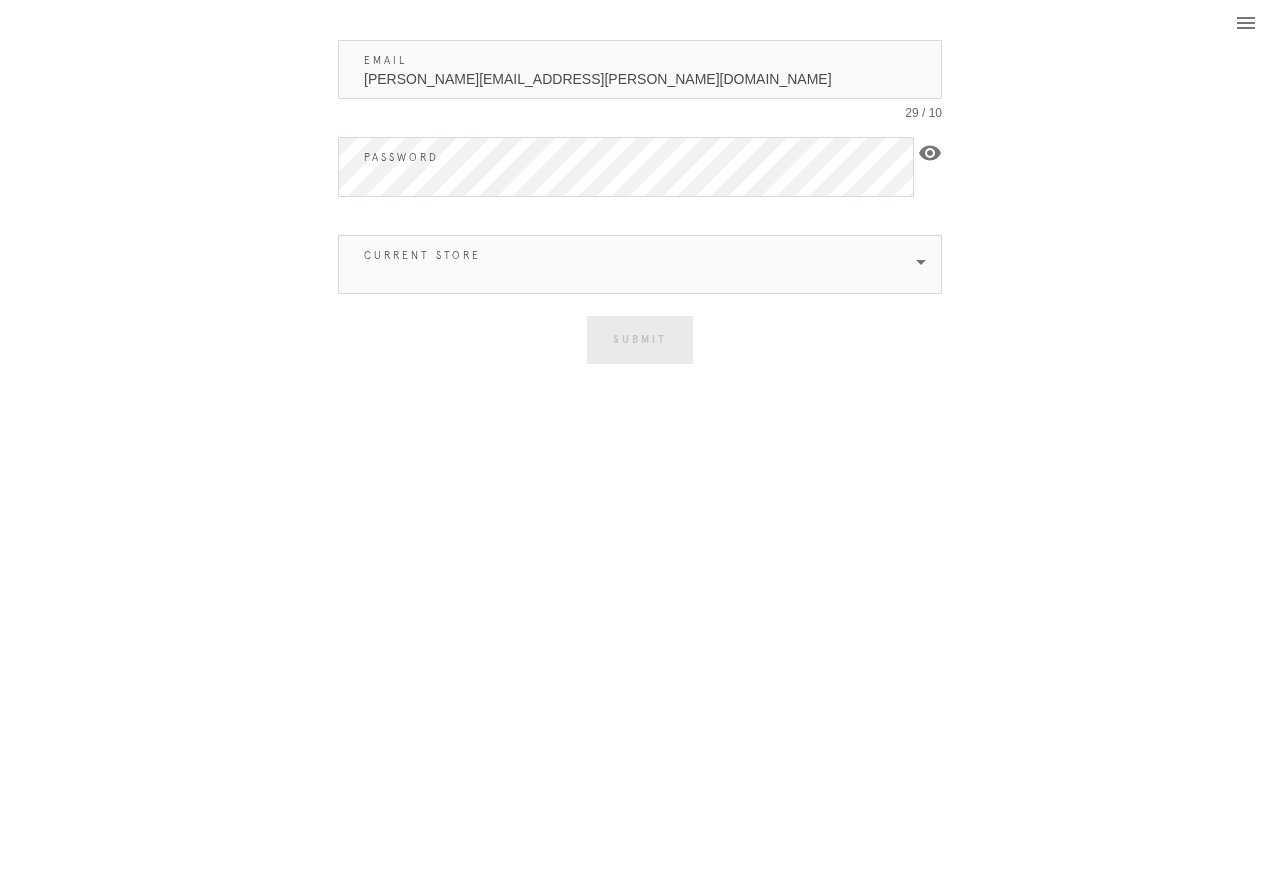 type on "[PERSON_NAME][EMAIL_ADDRESS][PERSON_NAME][DOMAIN_NAME]" 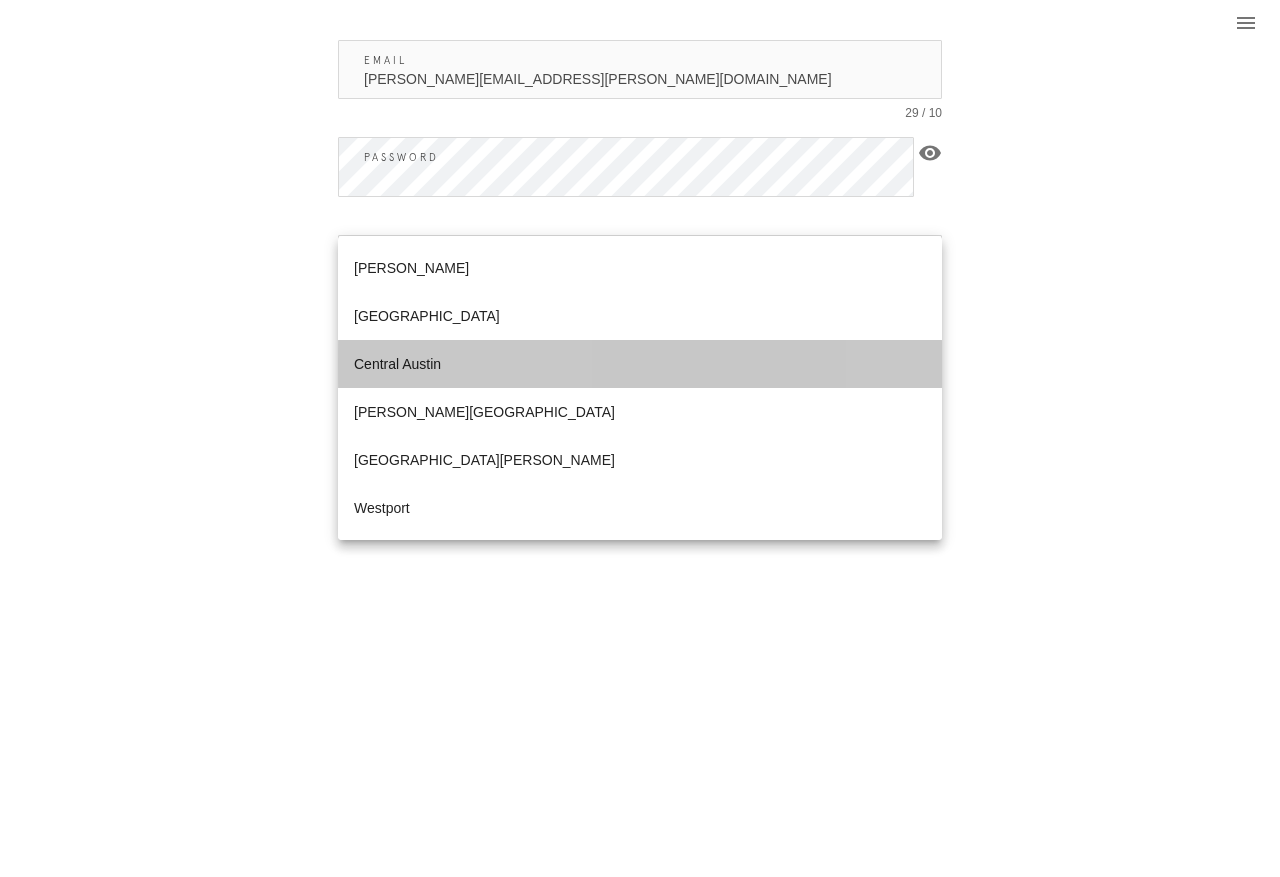 click on "Central Austin" at bounding box center [640, 364] 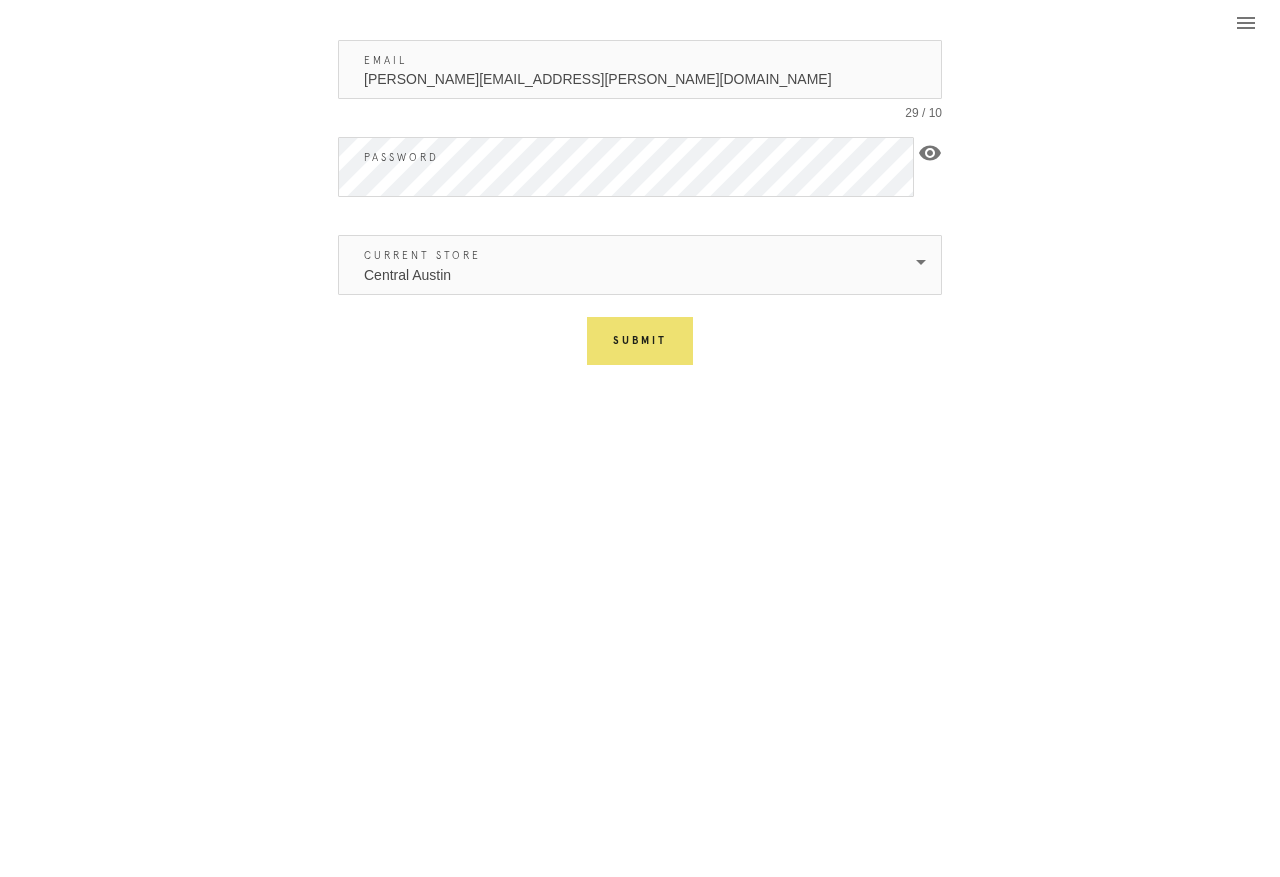 click on "Submit" at bounding box center [640, 341] 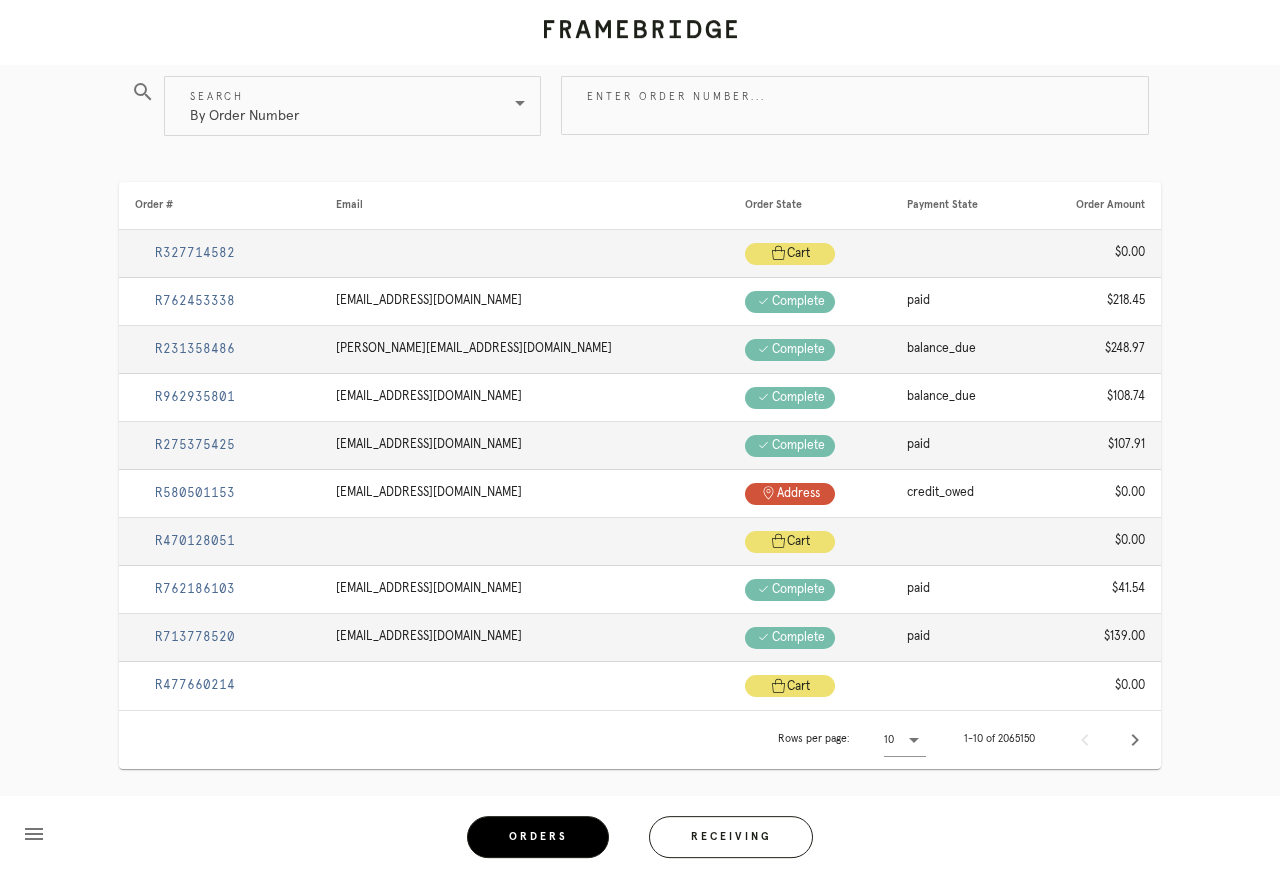 click on "Receiving" at bounding box center (731, 837) 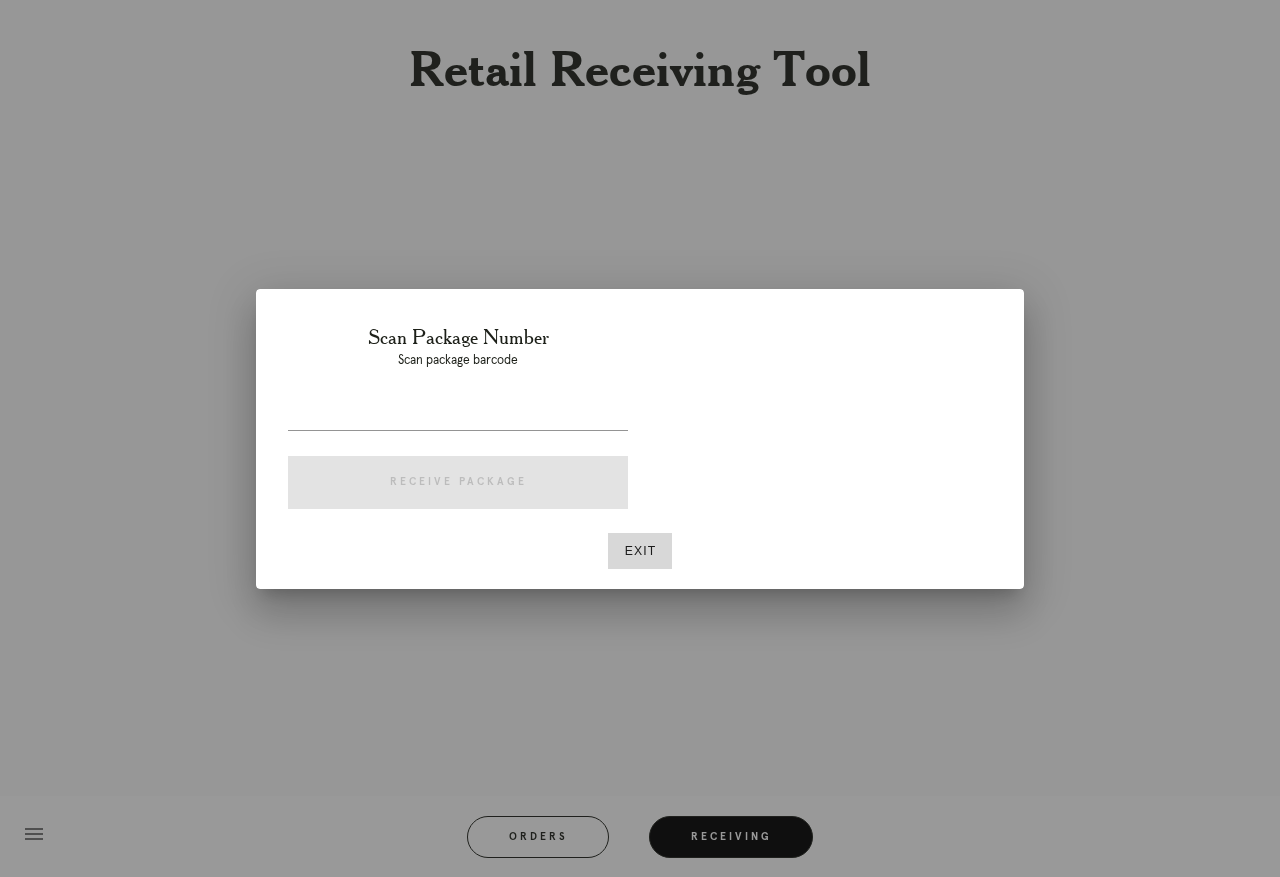 scroll, scrollTop: 36, scrollLeft: 0, axis: vertical 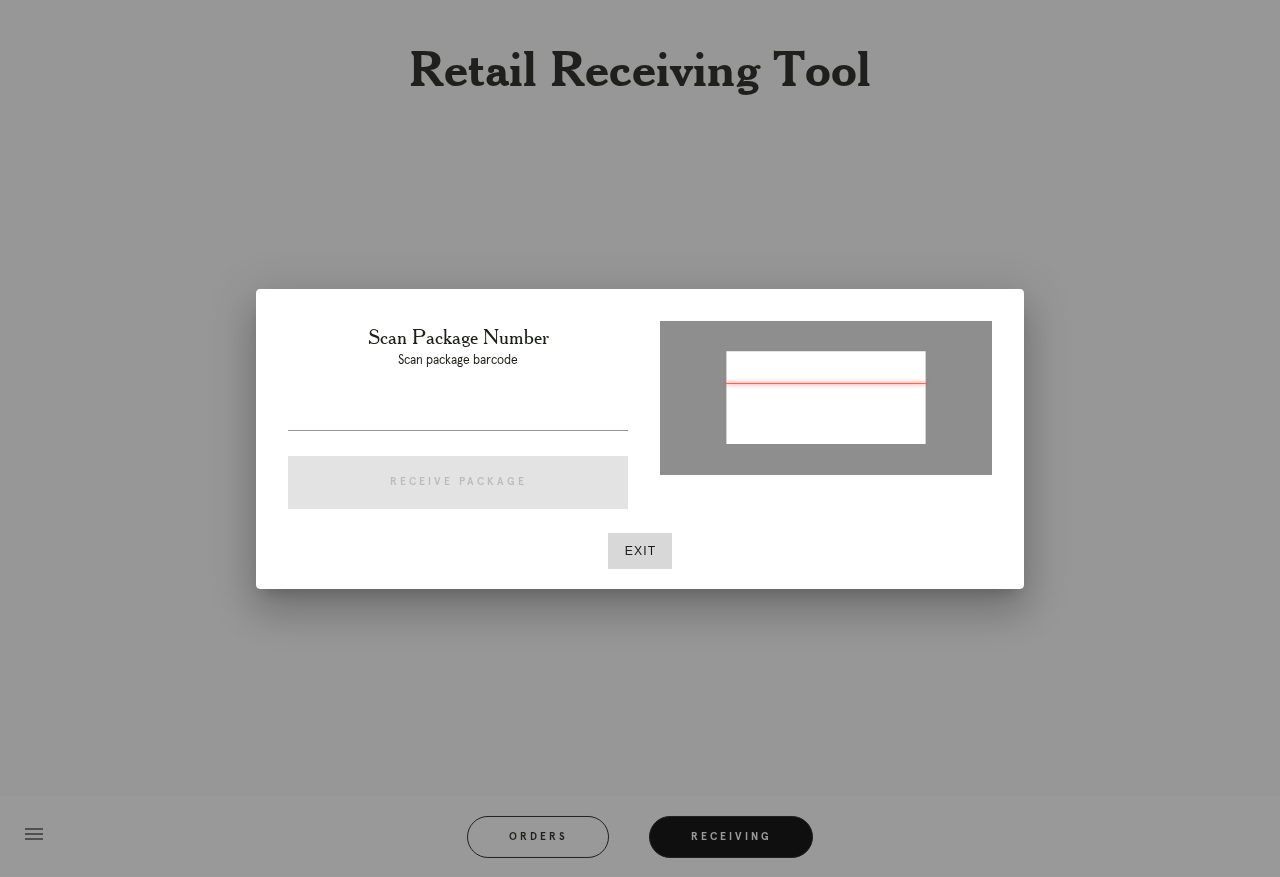 click at bounding box center [458, 414] 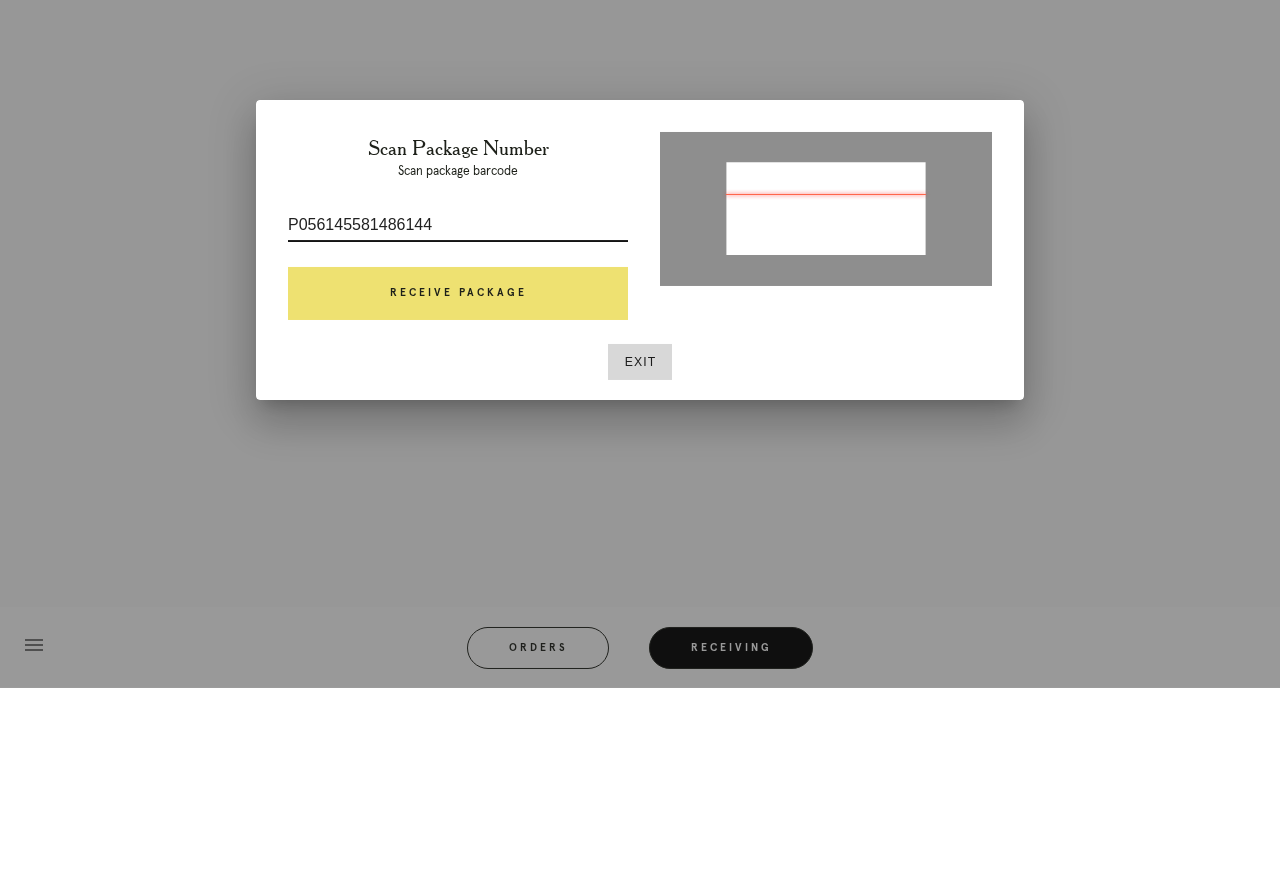 type on "P056145581486144" 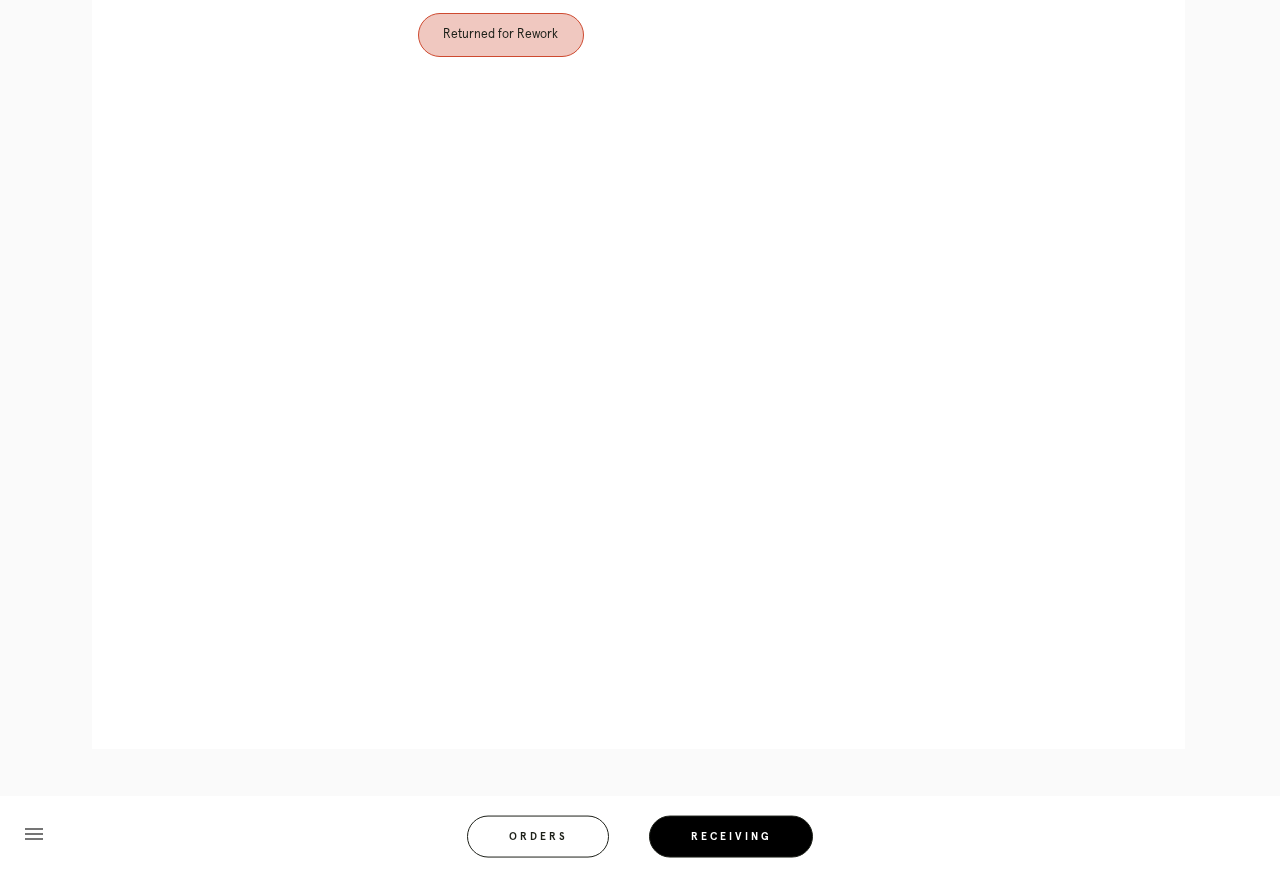 scroll, scrollTop: 921, scrollLeft: 0, axis: vertical 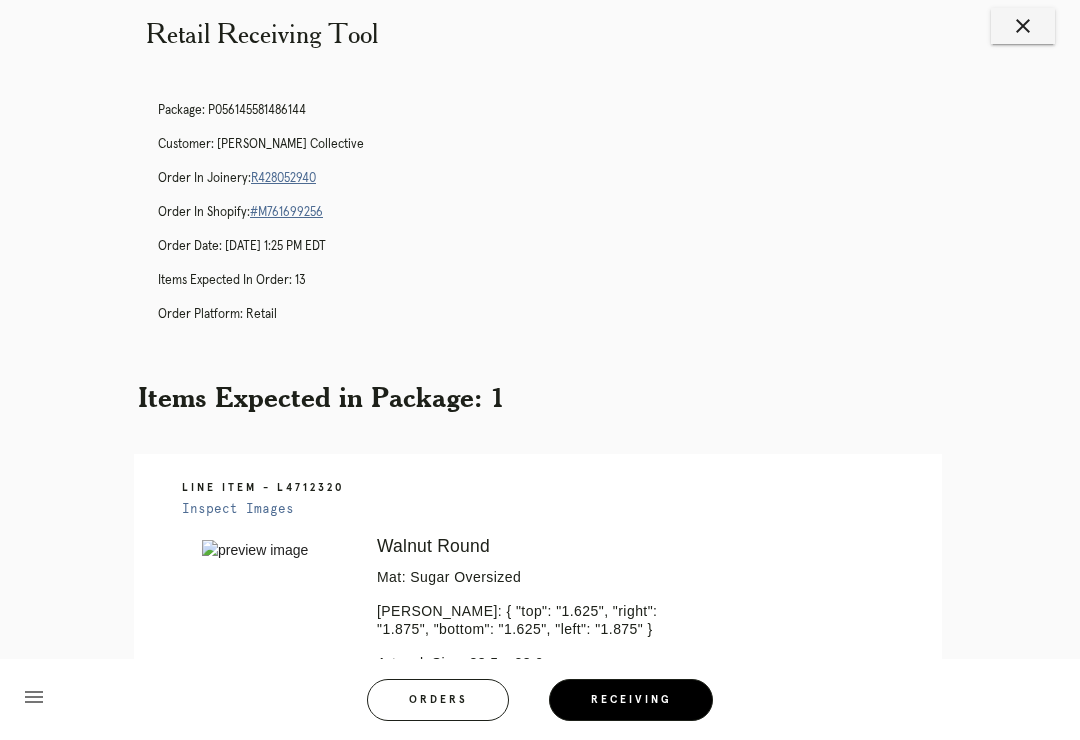 click on "close" at bounding box center (1023, 26) 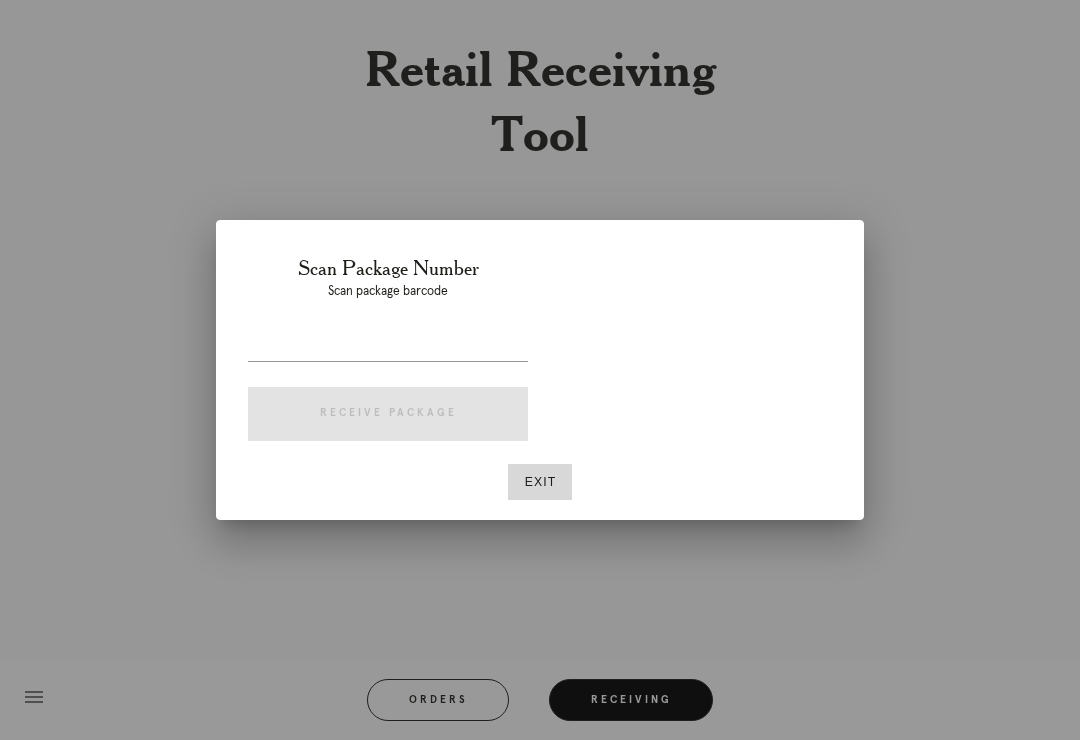 scroll, scrollTop: 31, scrollLeft: 0, axis: vertical 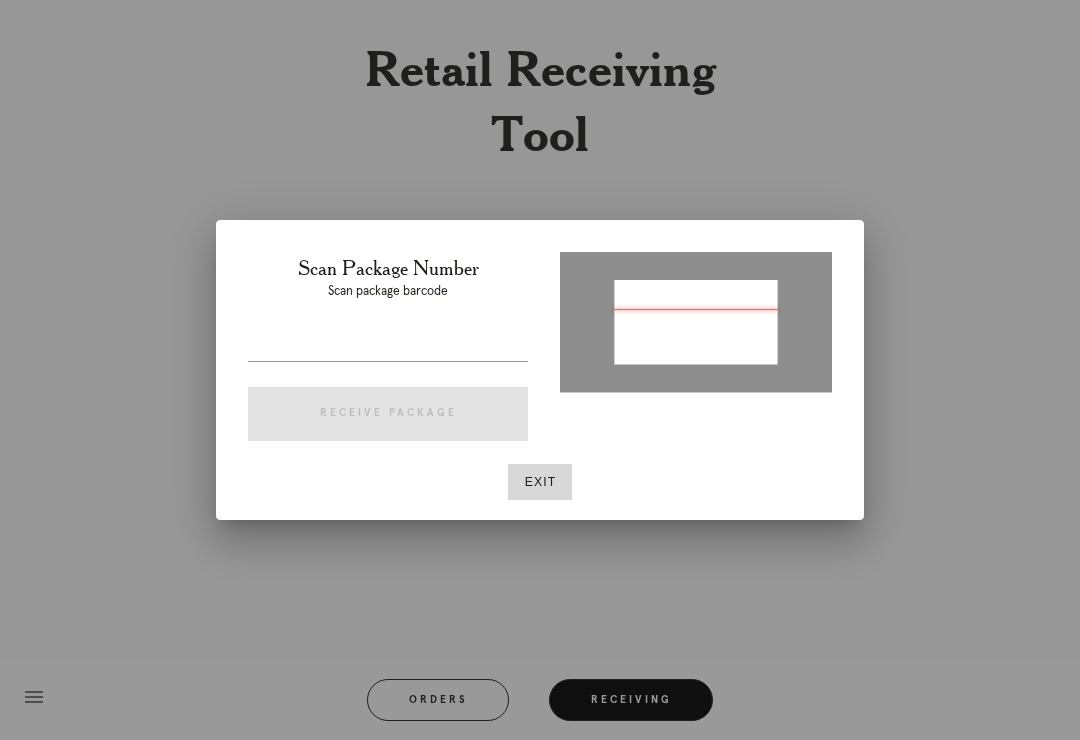 type on "P882639285159334" 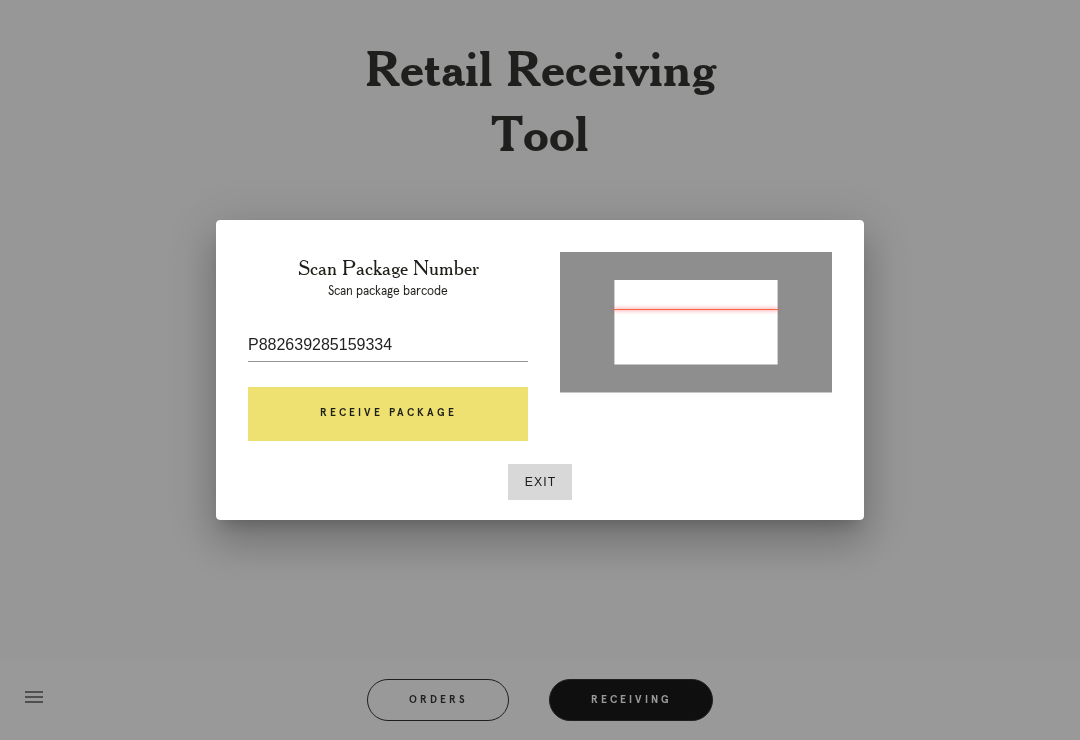 click on "Receive Package" at bounding box center (388, 414) 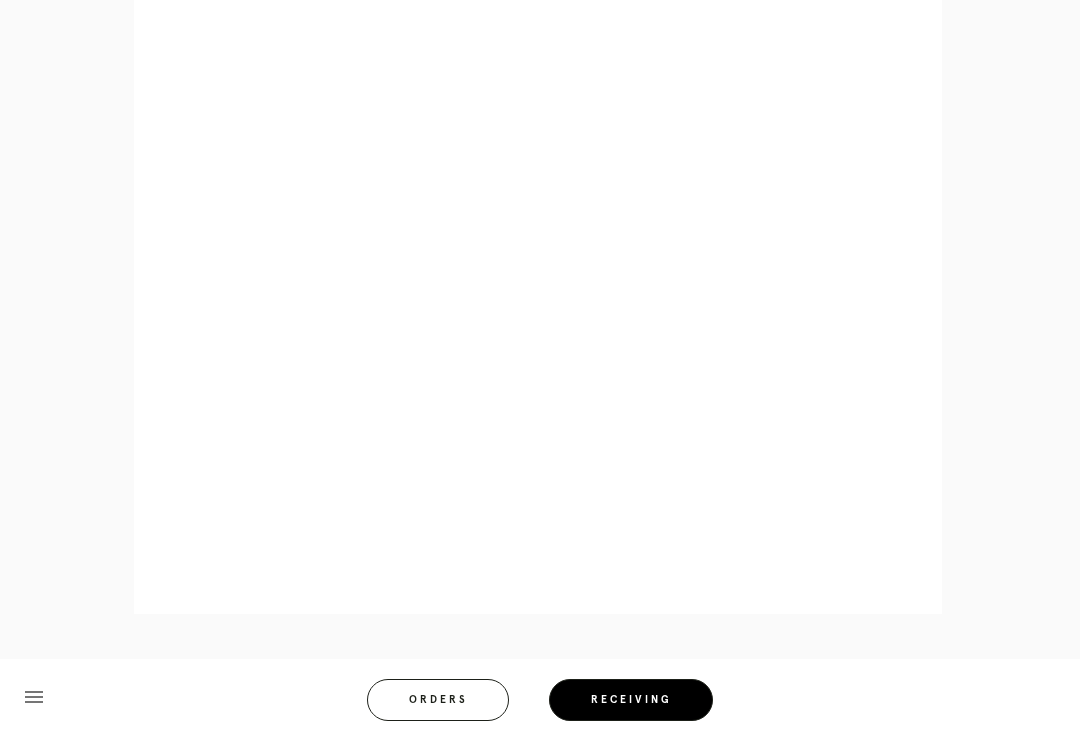 scroll, scrollTop: 889, scrollLeft: 0, axis: vertical 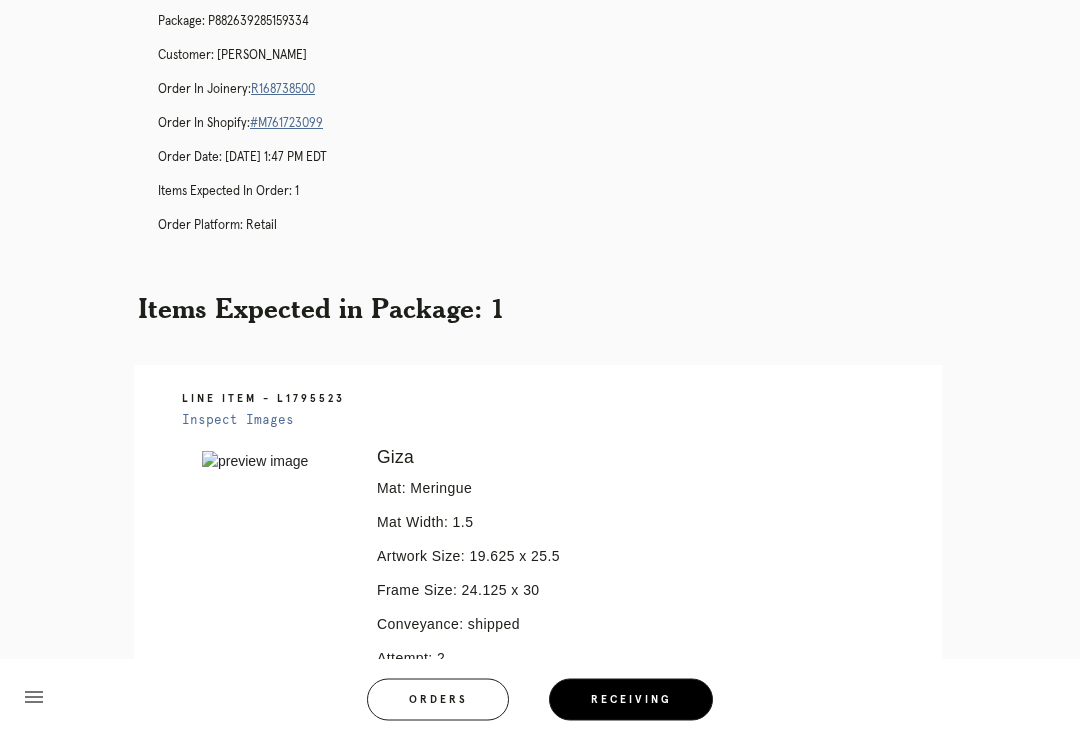 click on "R168738500" at bounding box center [283, 90] 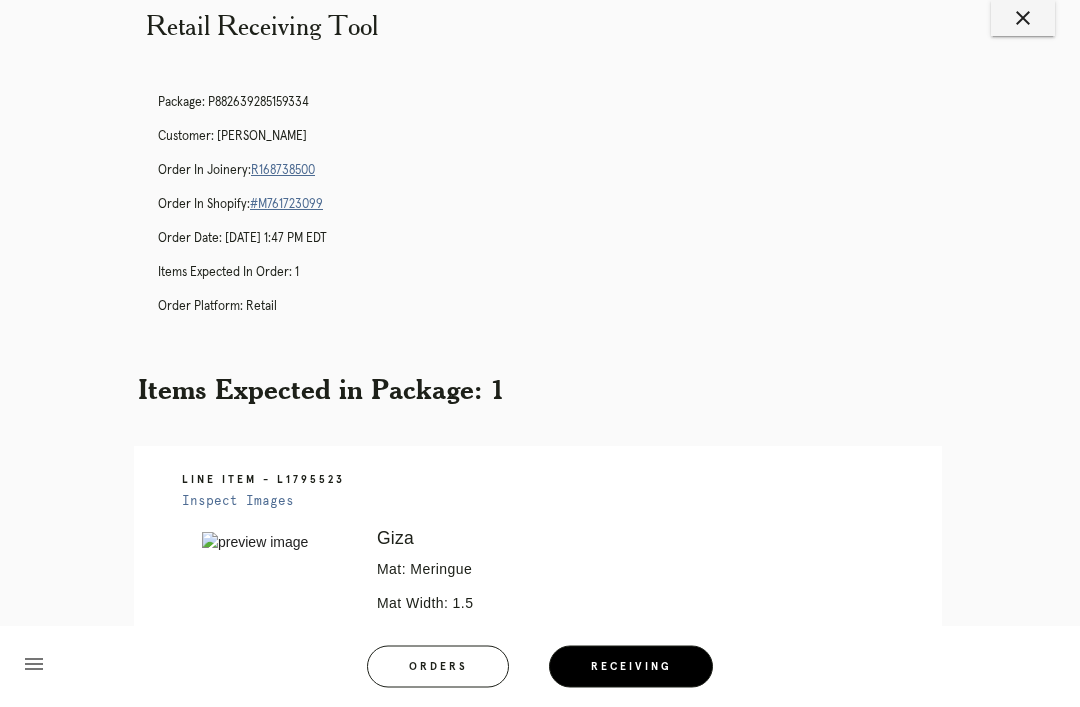 scroll, scrollTop: 0, scrollLeft: 0, axis: both 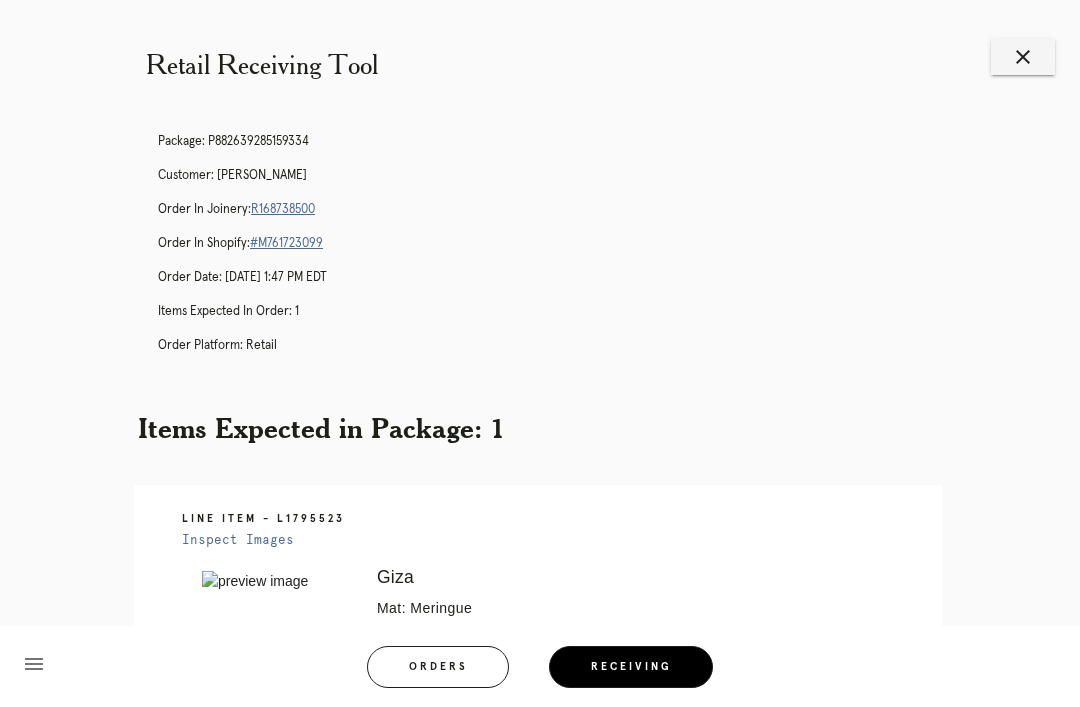click on "close" at bounding box center [1023, 57] 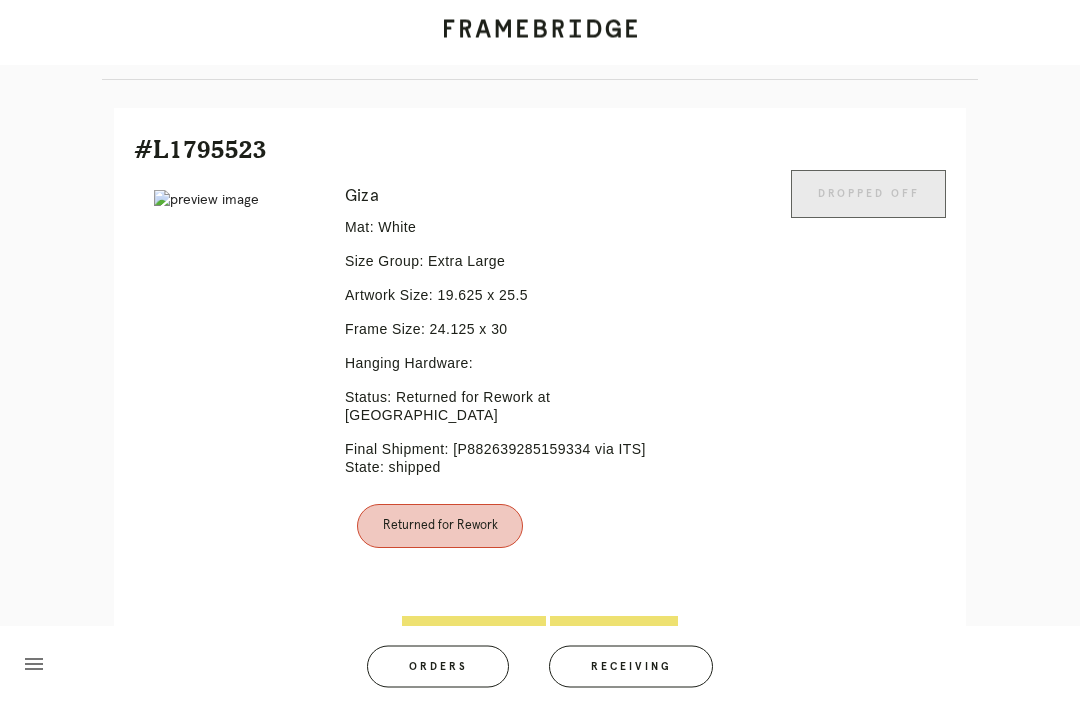 scroll, scrollTop: 422, scrollLeft: 0, axis: vertical 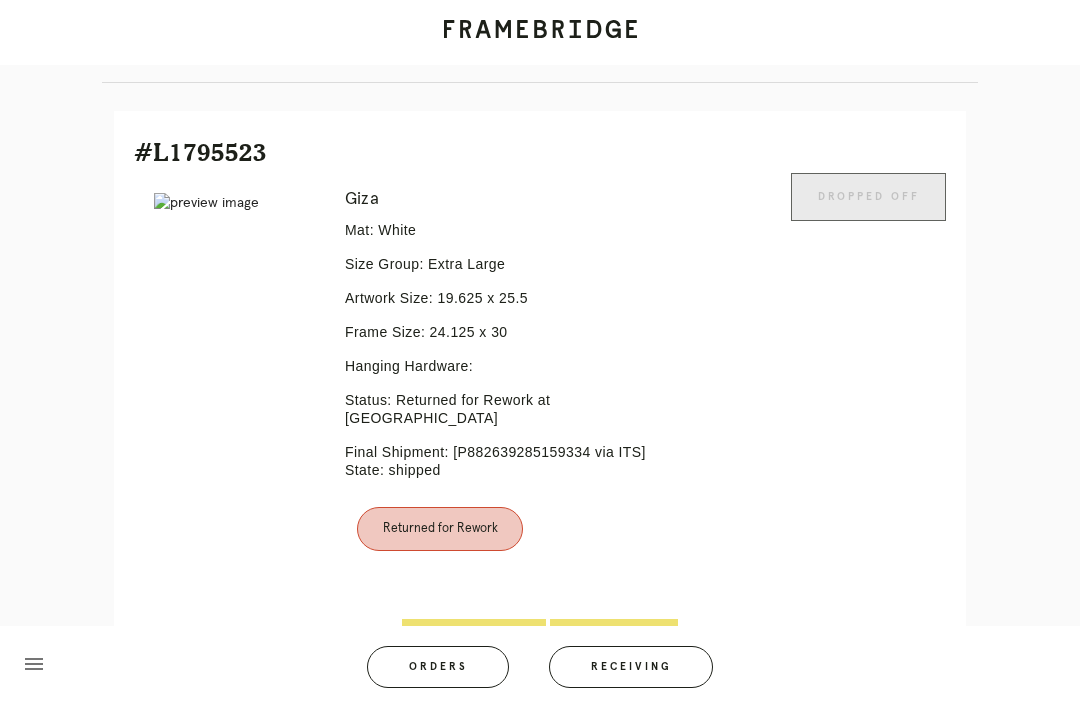click on "Line Item" at bounding box center [614, 643] 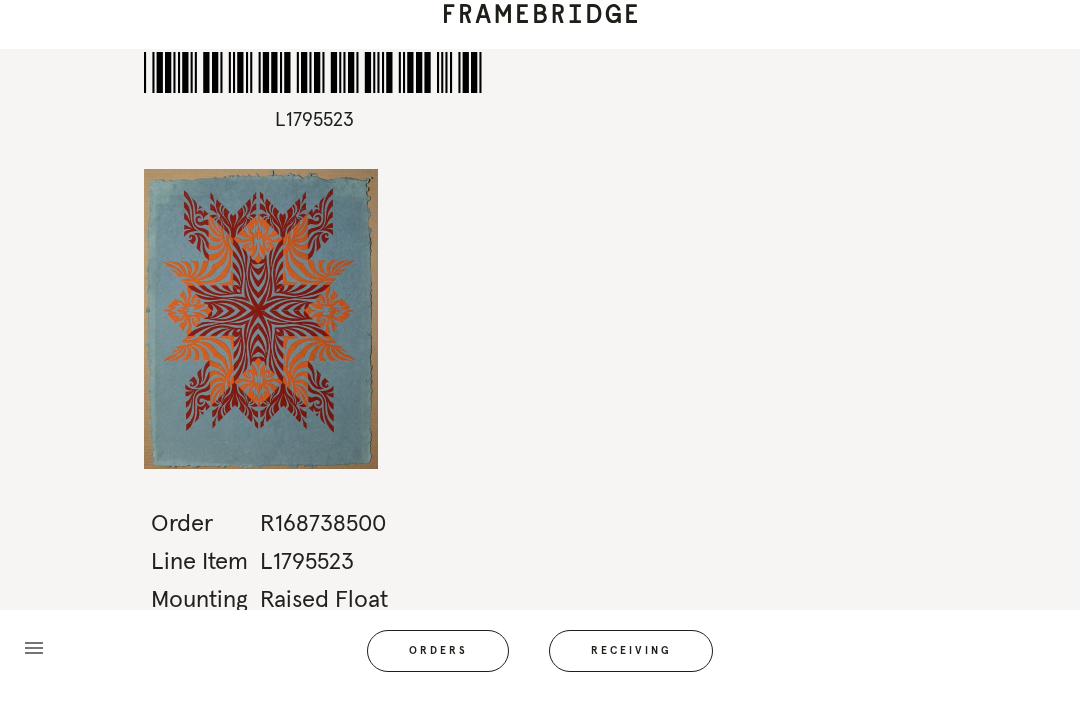 scroll, scrollTop: 0, scrollLeft: 0, axis: both 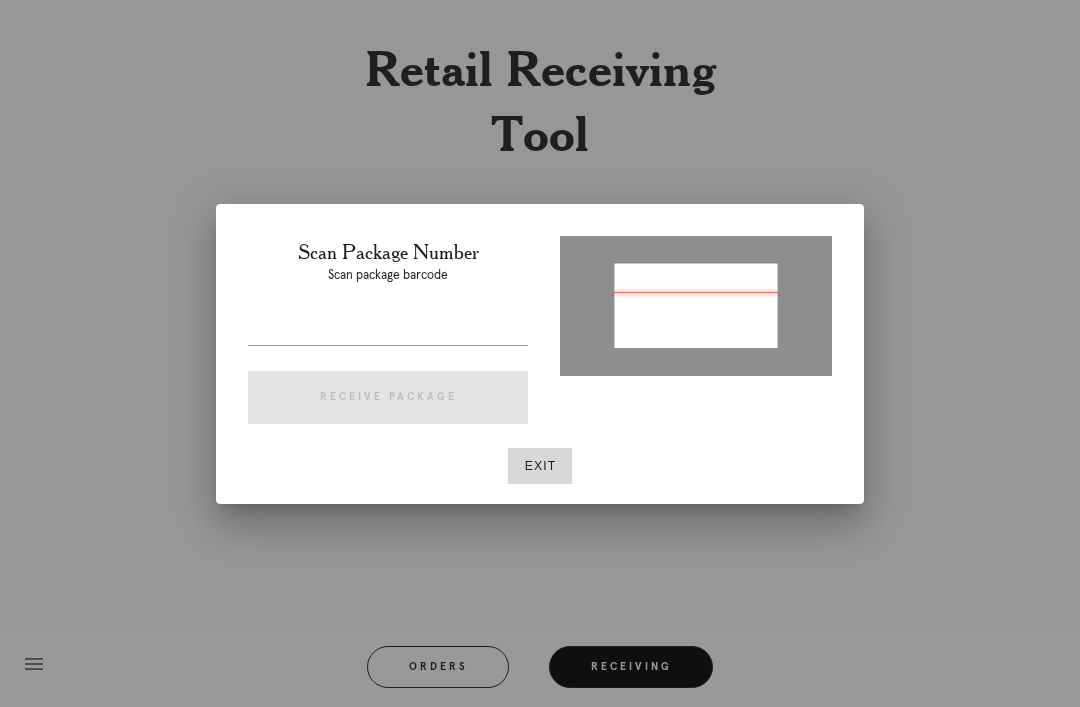 type on "P390953309051671" 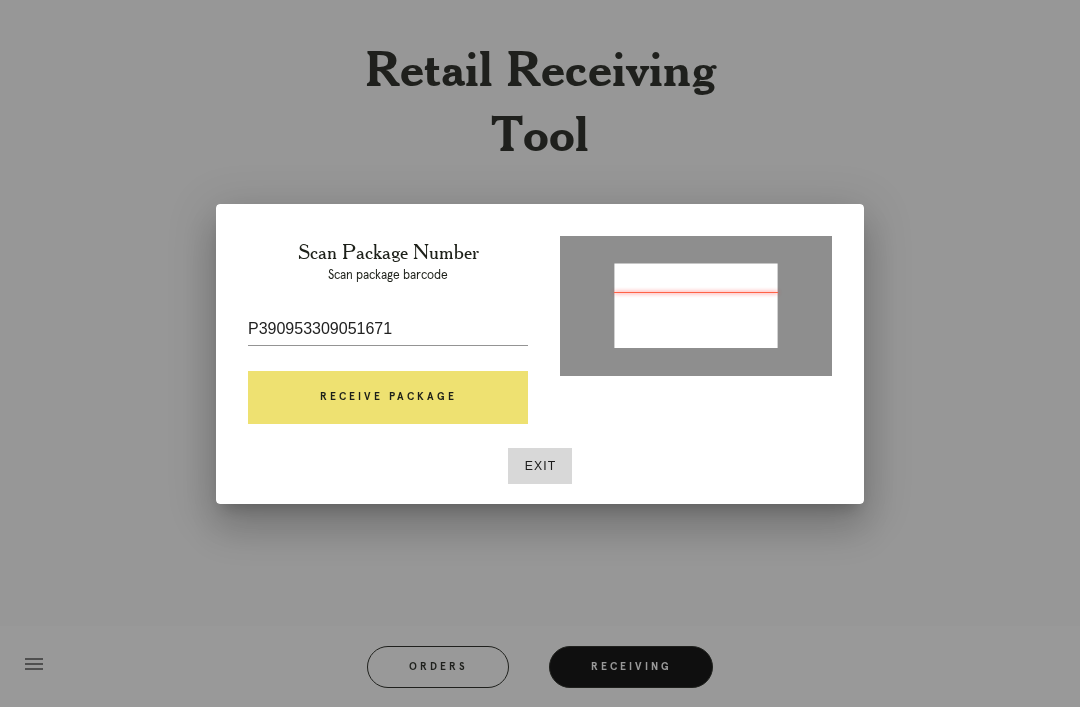 click on "Receive Package" at bounding box center (388, 398) 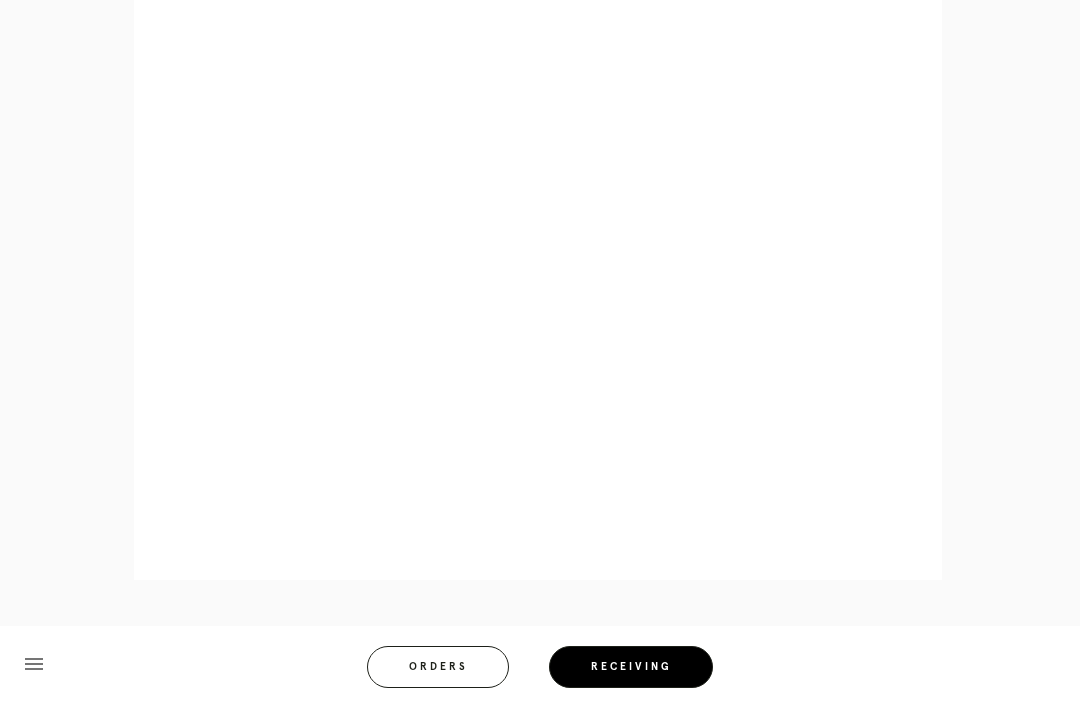 scroll, scrollTop: 956, scrollLeft: 0, axis: vertical 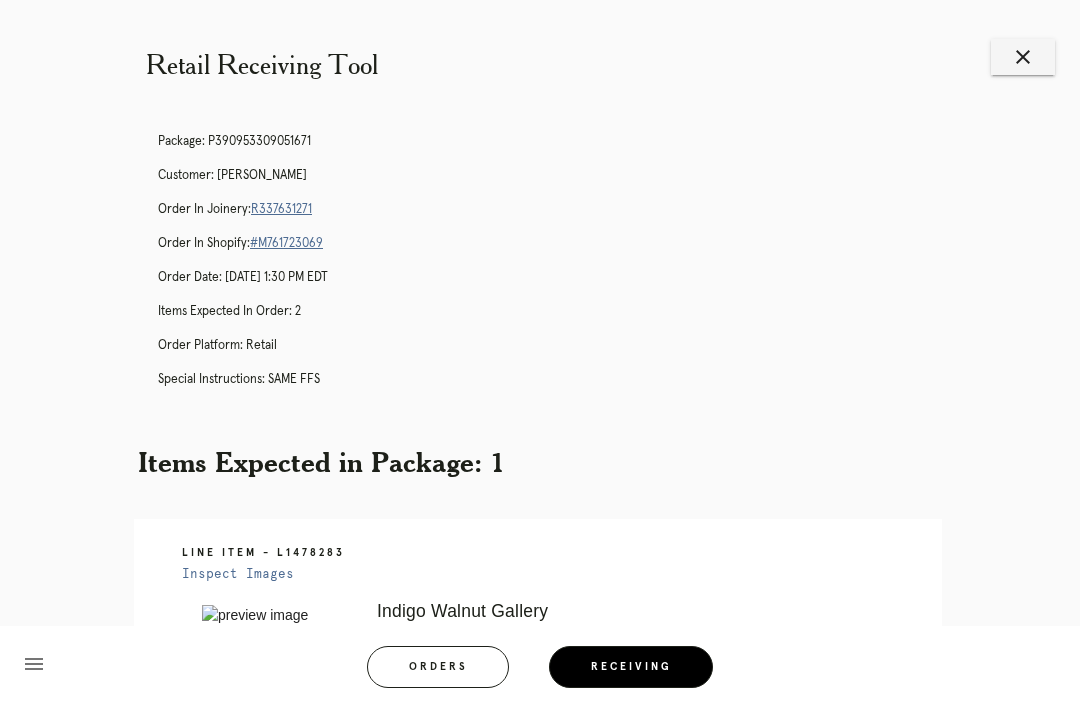 click on "R337631271" at bounding box center (281, 209) 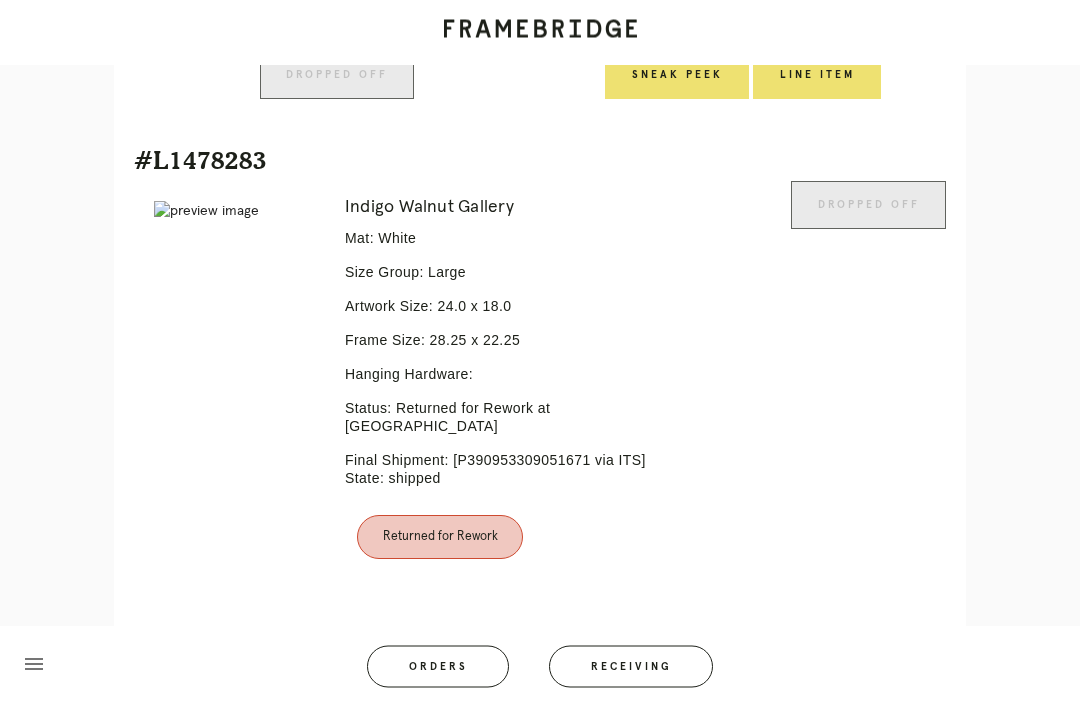 scroll, scrollTop: 1030, scrollLeft: 0, axis: vertical 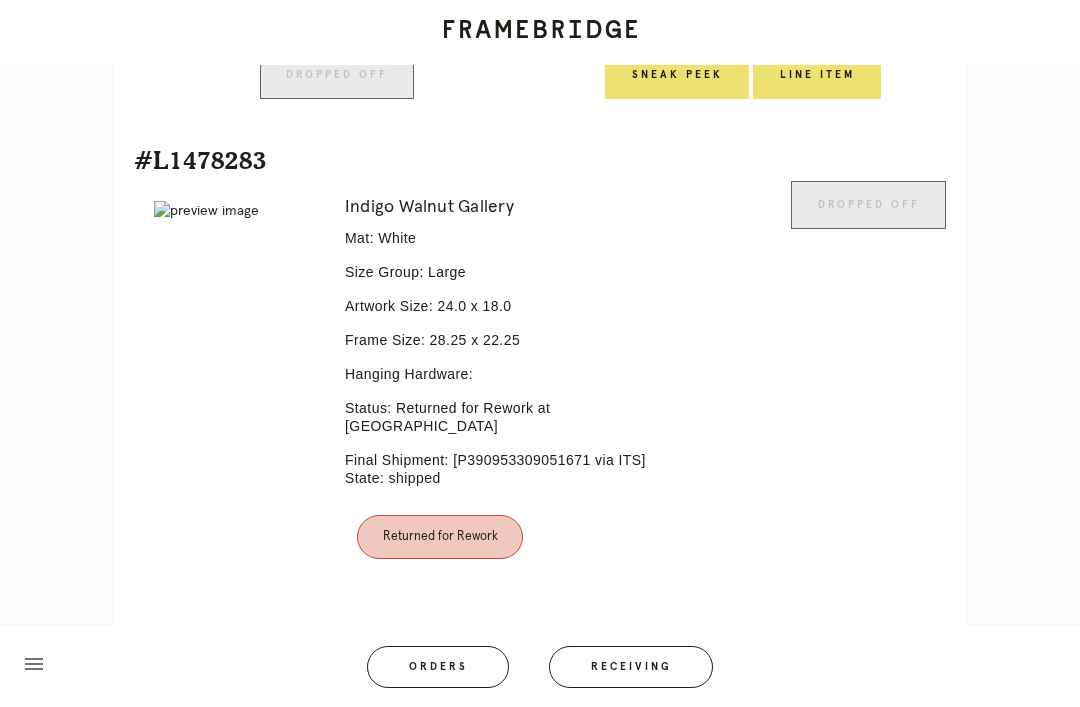 click on "Line Item" at bounding box center (614, 651) 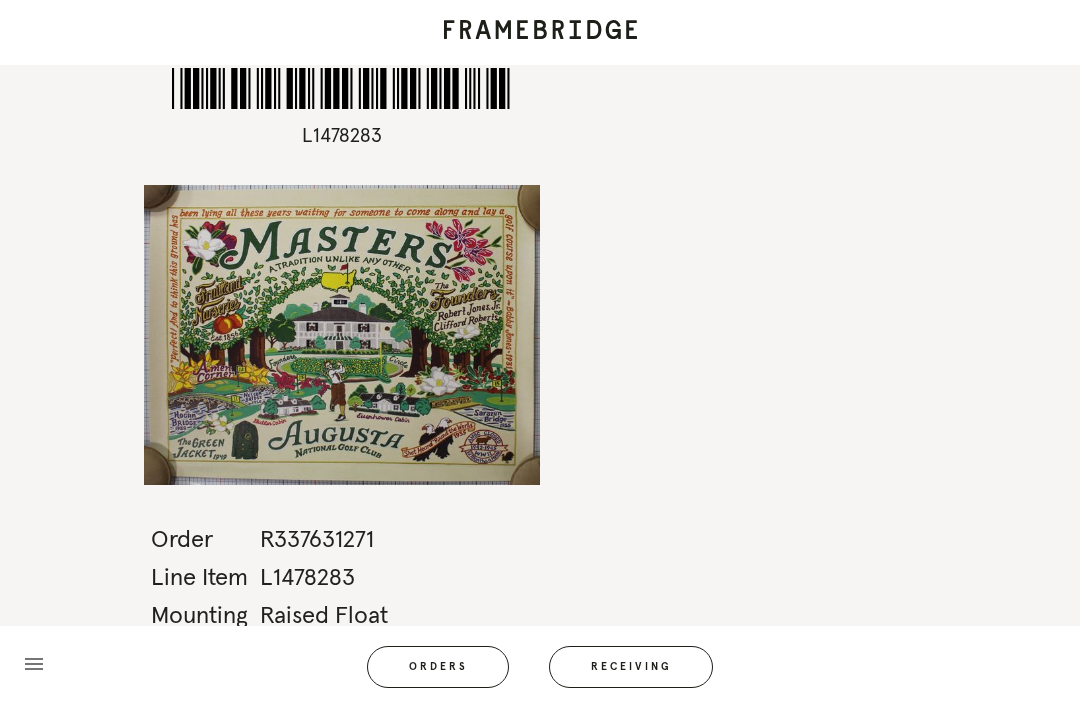 click on "Receiving" at bounding box center [631, 667] 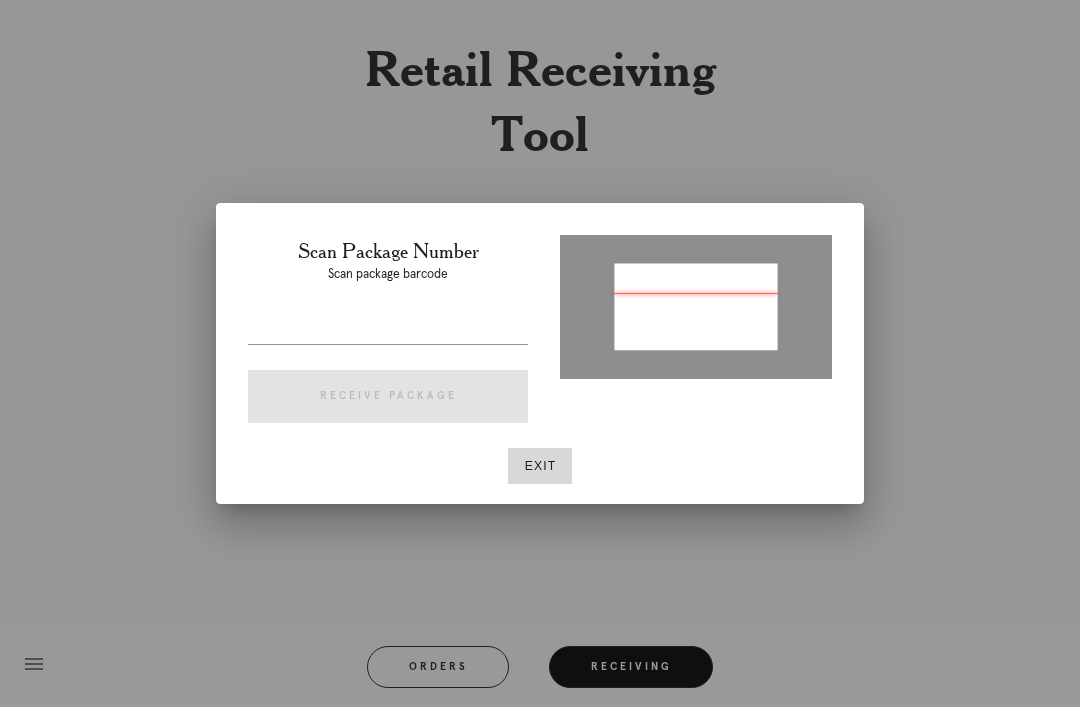 type on "P777785785253916" 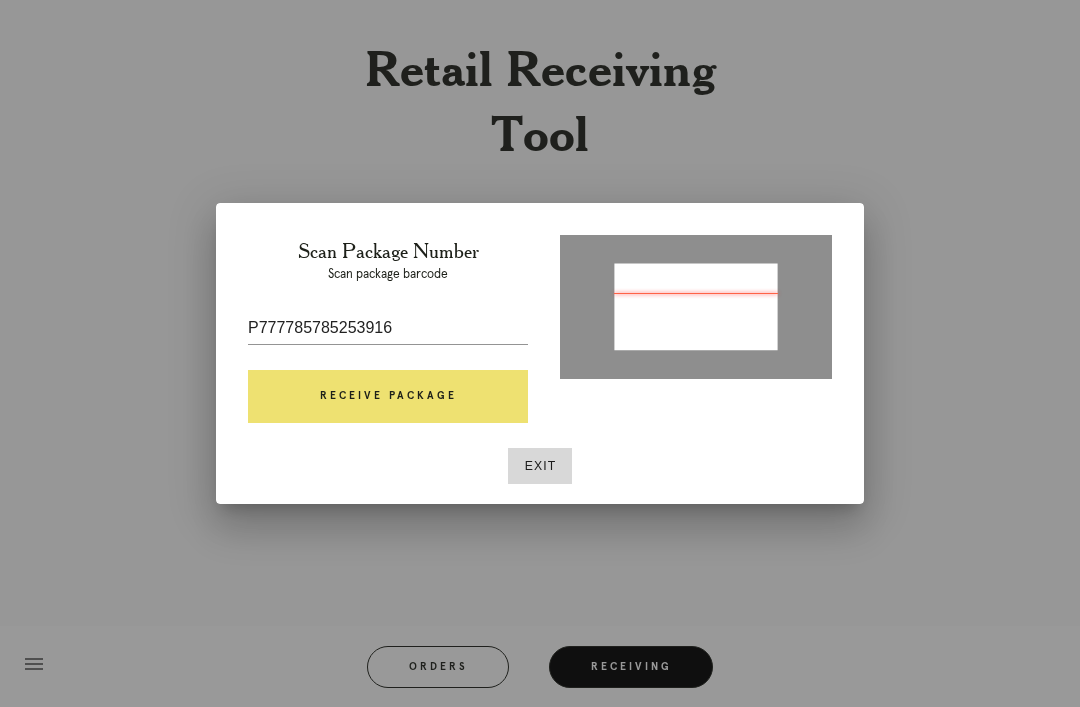 click on "Receive Package" at bounding box center (388, 397) 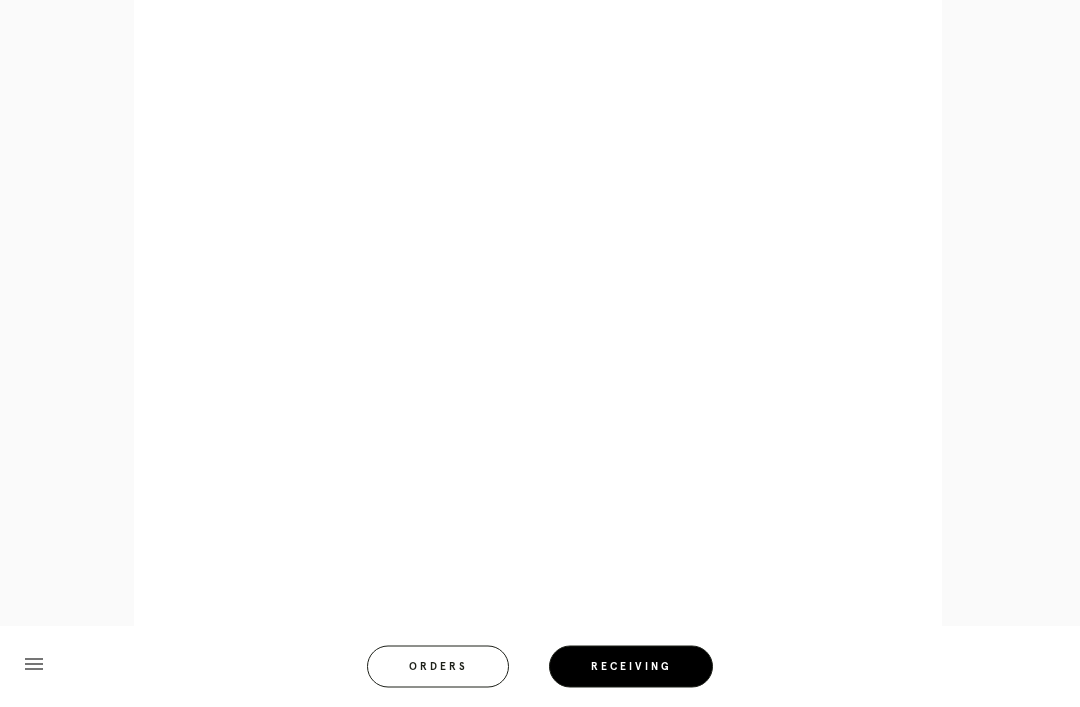 scroll, scrollTop: 1299, scrollLeft: 0, axis: vertical 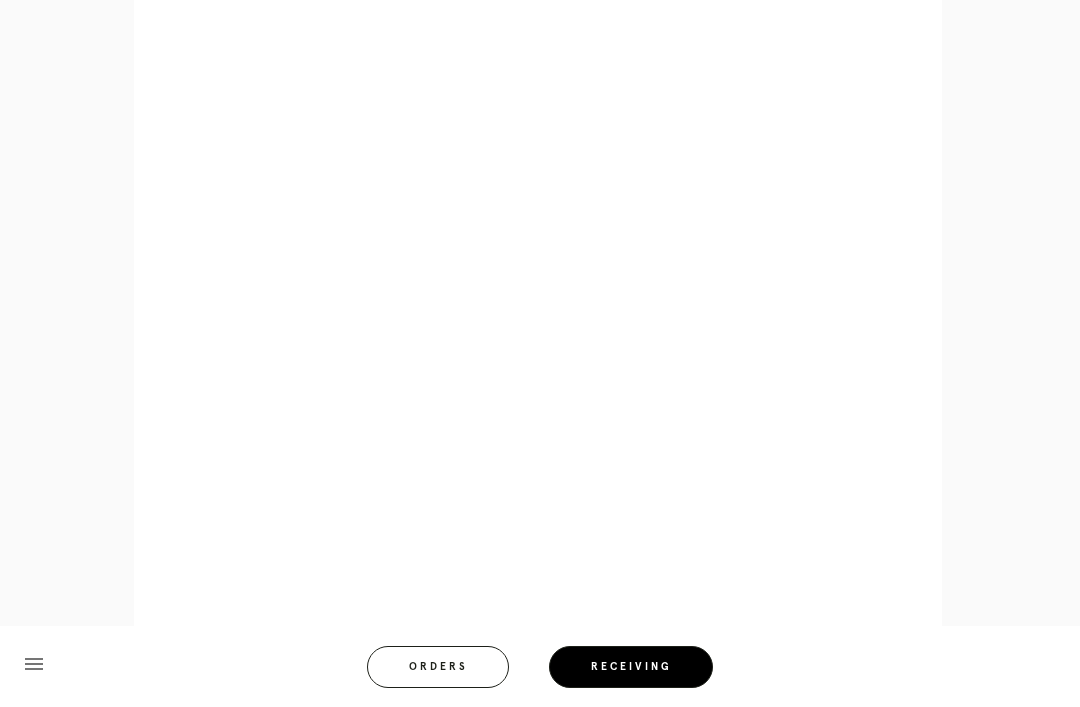 click on "menu
Orders
Receiving
Logged in as:   kyle.marshall@framebridge.com   Central Austin
Logout" at bounding box center (540, 673) 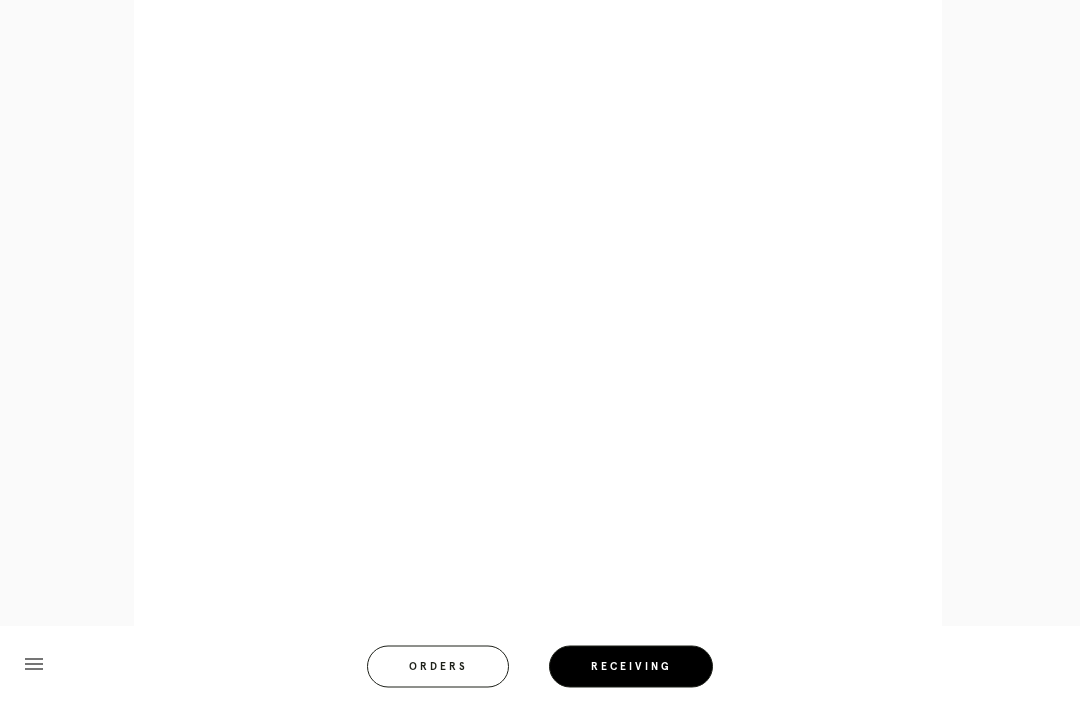 scroll, scrollTop: 1203, scrollLeft: 0, axis: vertical 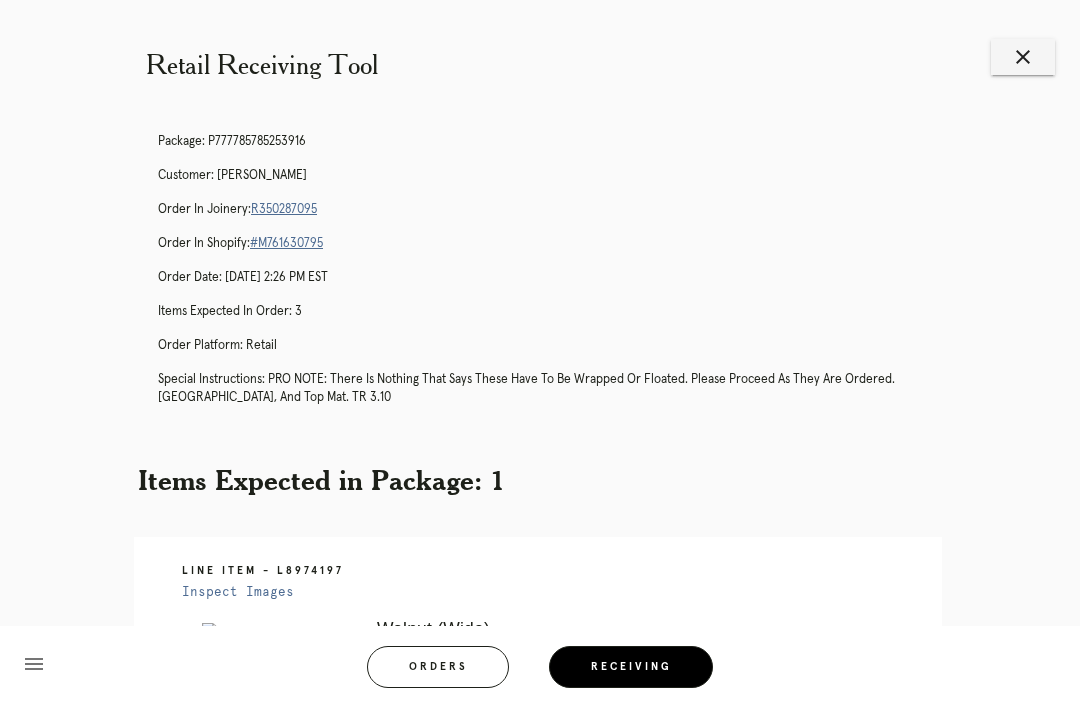 click on "close" at bounding box center [1023, 57] 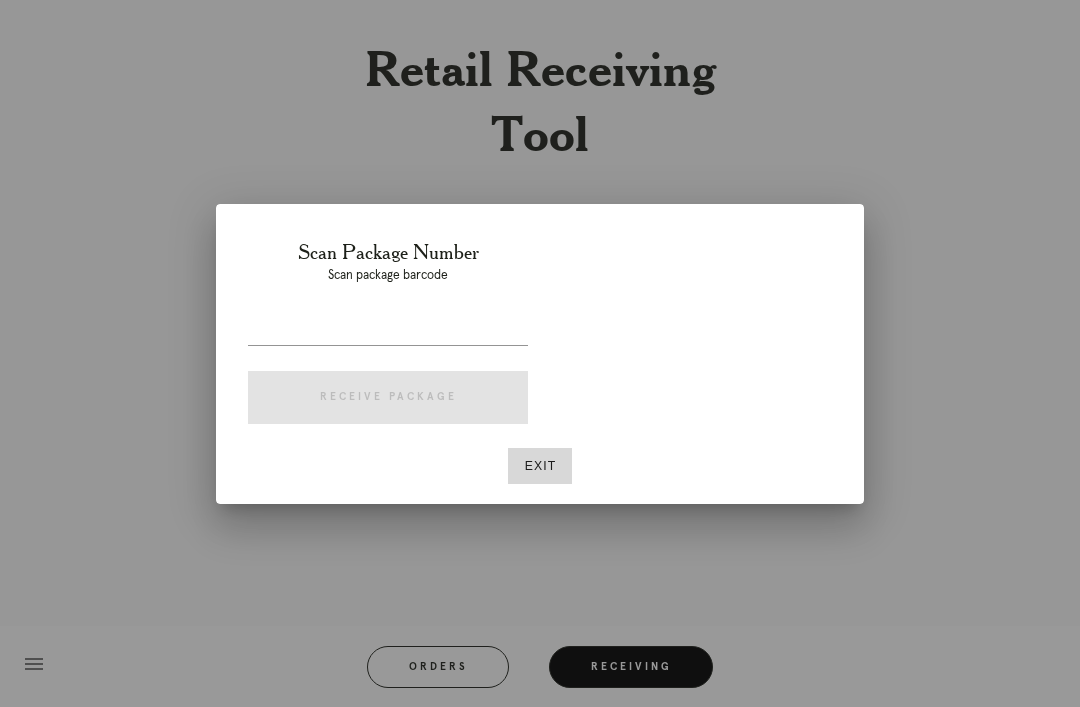 scroll, scrollTop: 0, scrollLeft: 0, axis: both 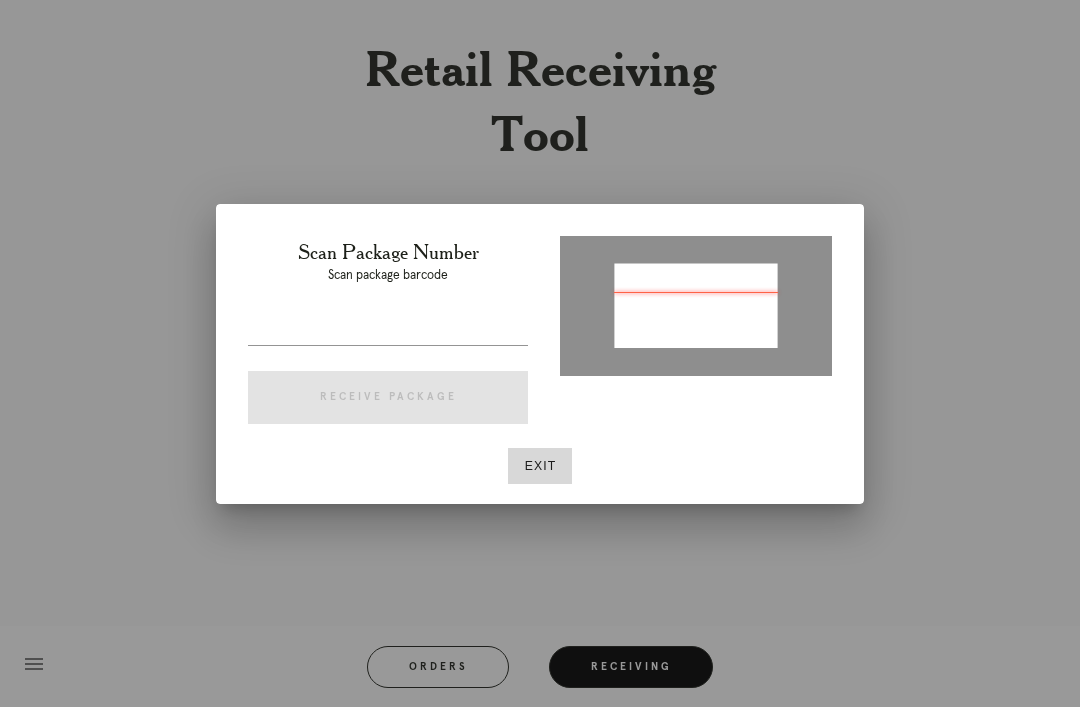 click on "Exit" at bounding box center (540, 466) 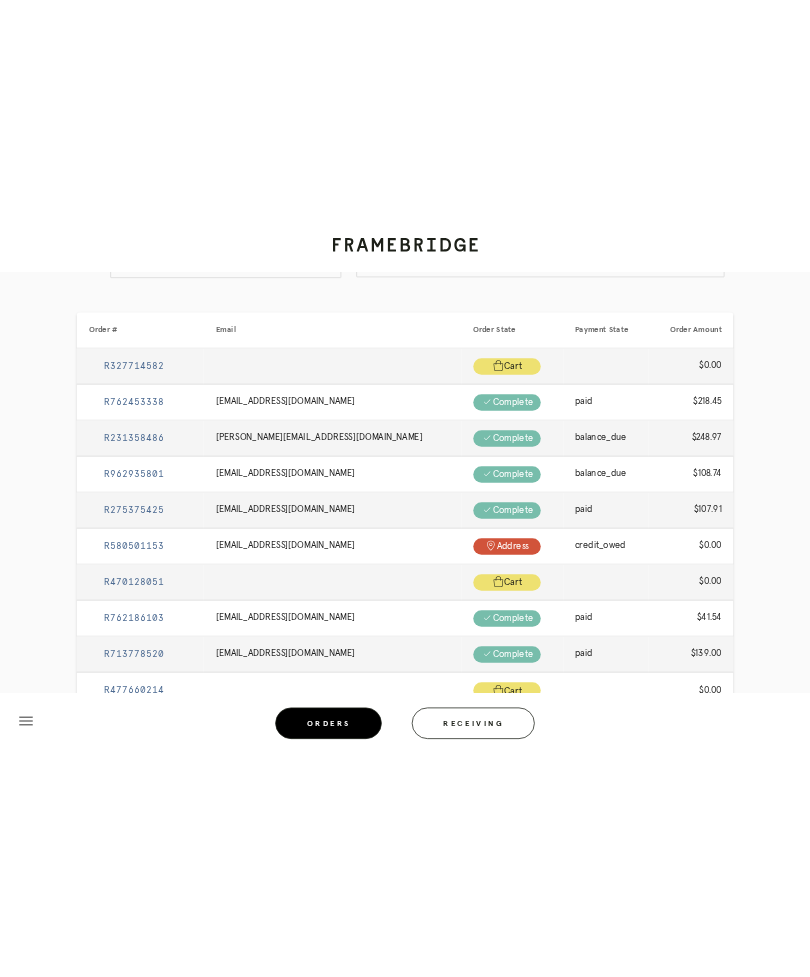 scroll, scrollTop: 0, scrollLeft: 0, axis: both 